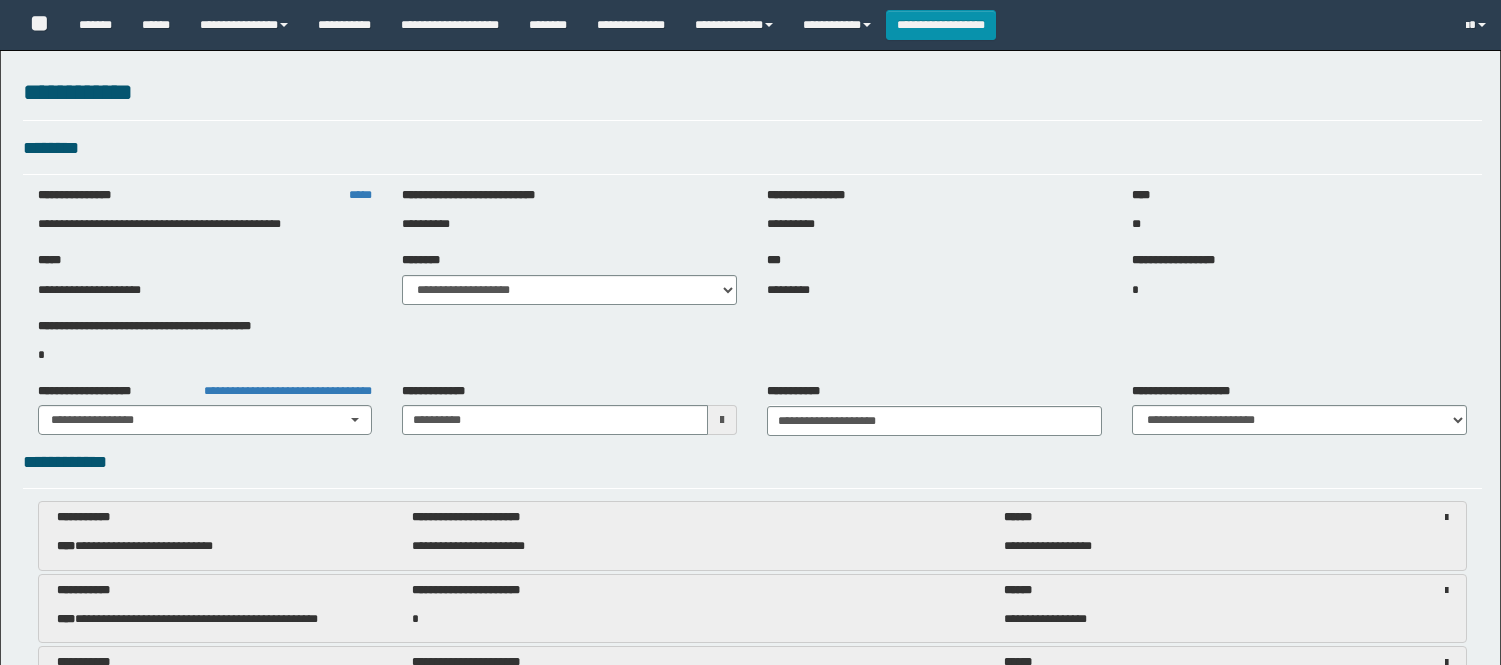 select on "***" 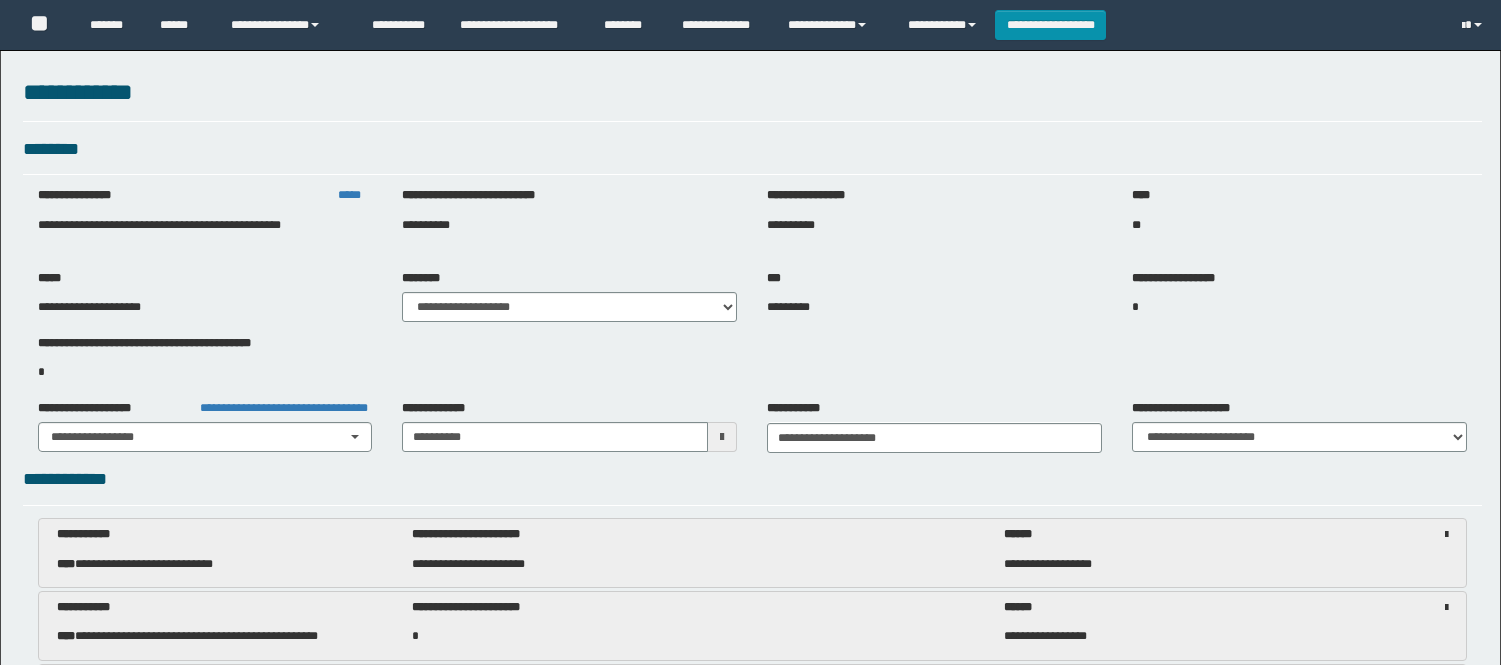 scroll, scrollTop: 3322, scrollLeft: 0, axis: vertical 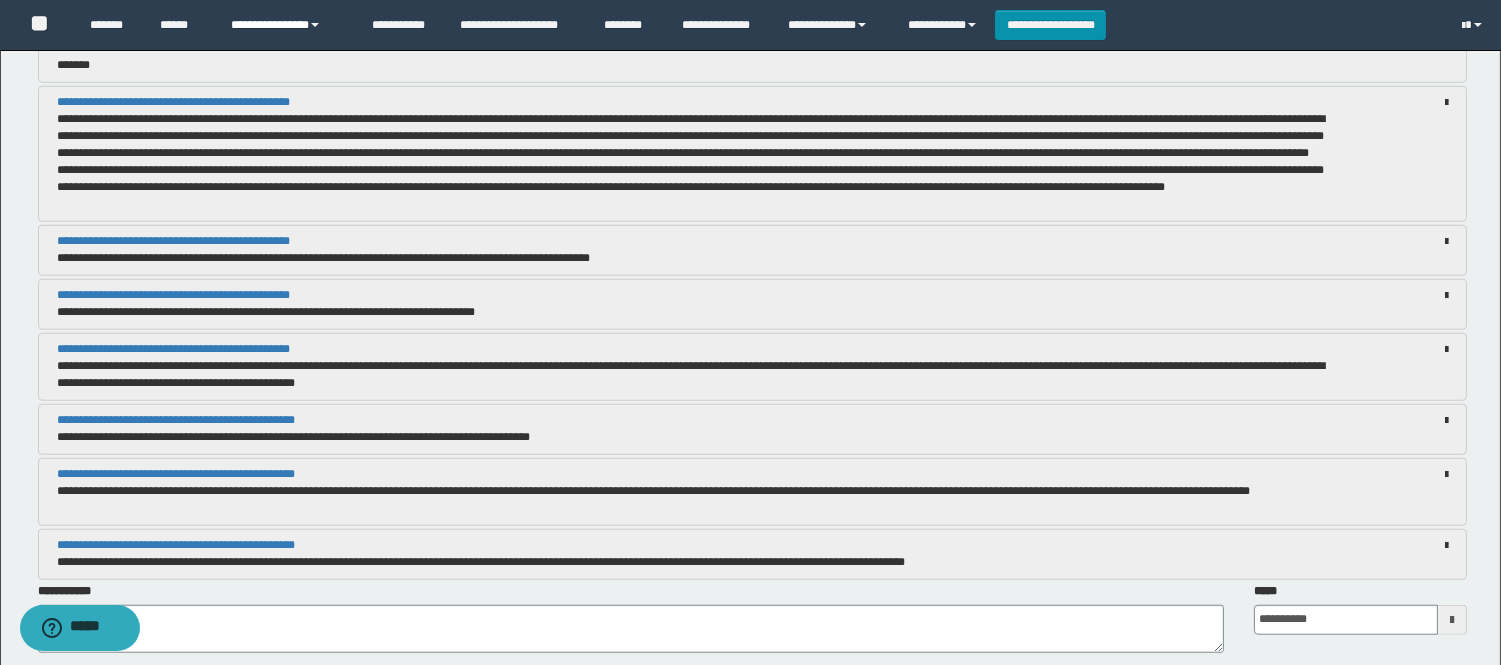 click on "**********" at bounding box center (286, 25) 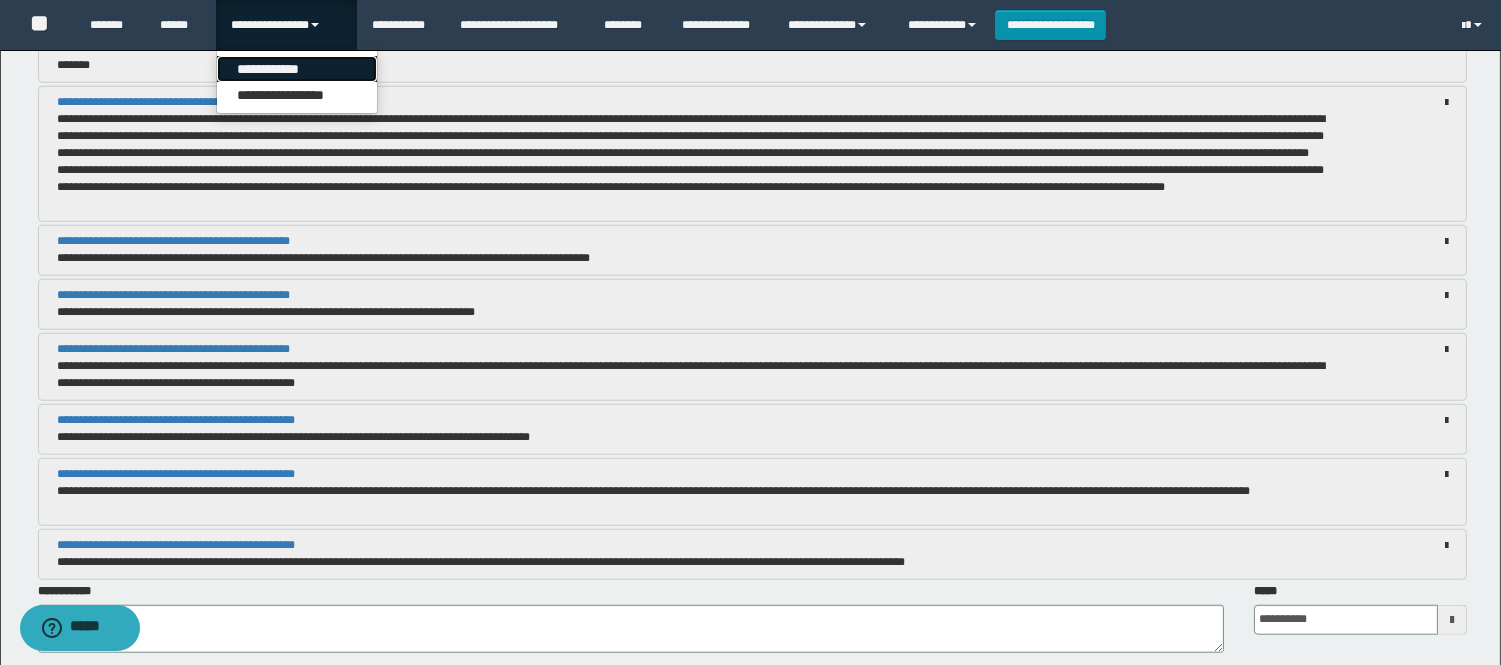 click on "**********" at bounding box center (297, 69) 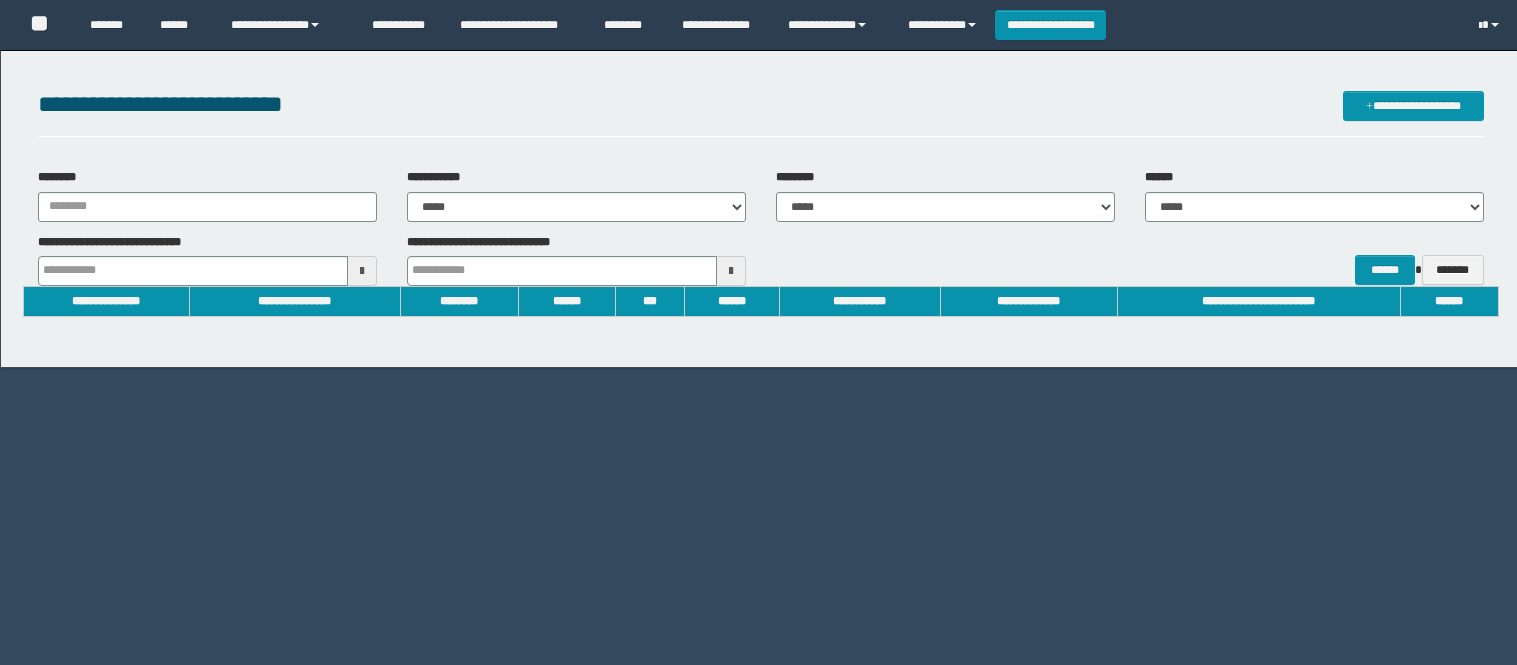 scroll, scrollTop: 0, scrollLeft: 0, axis: both 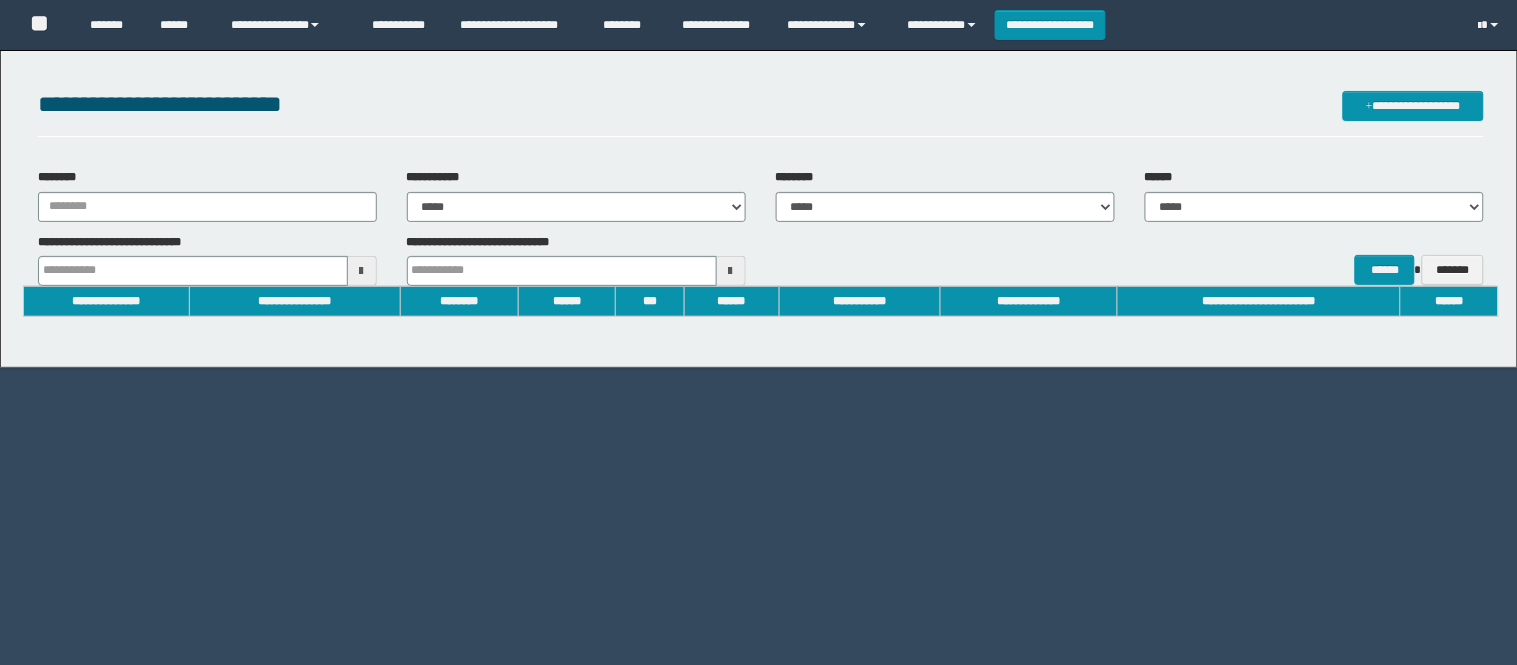 type on "**********" 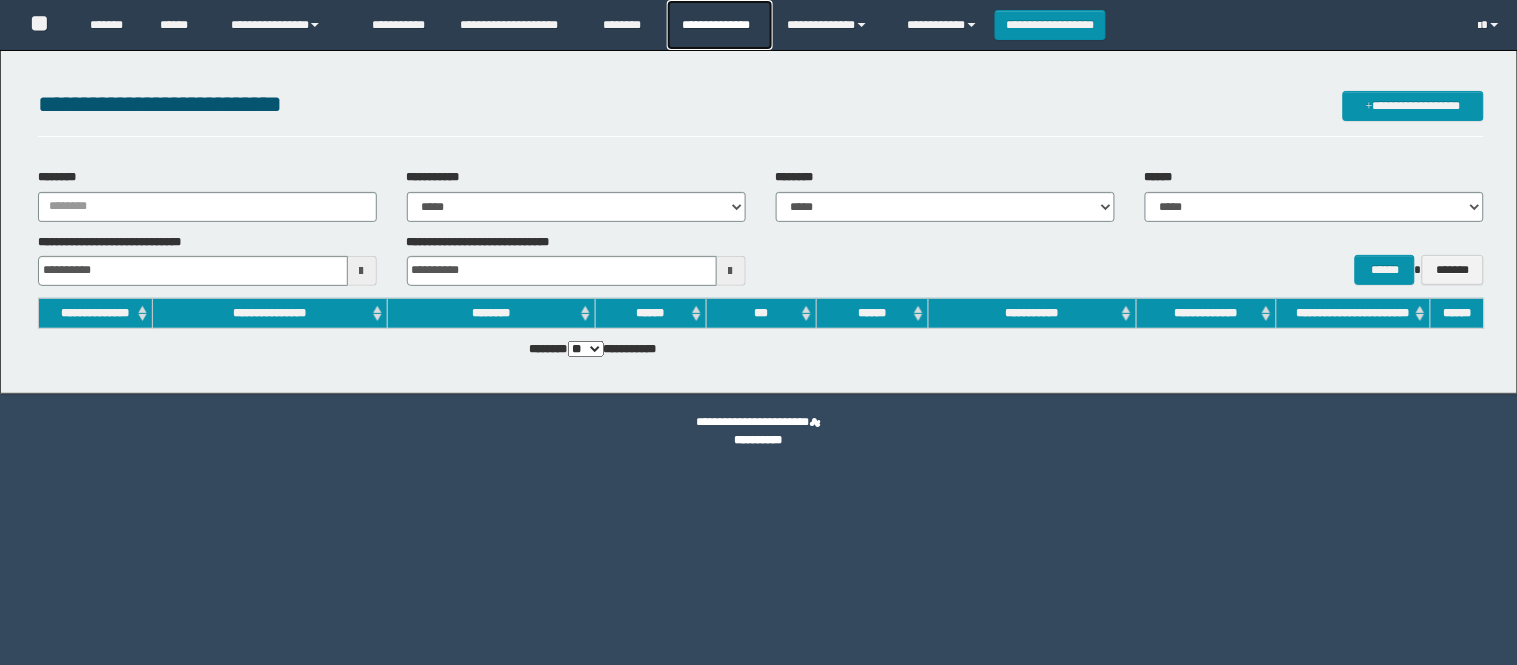 click on "**********" at bounding box center [719, 25] 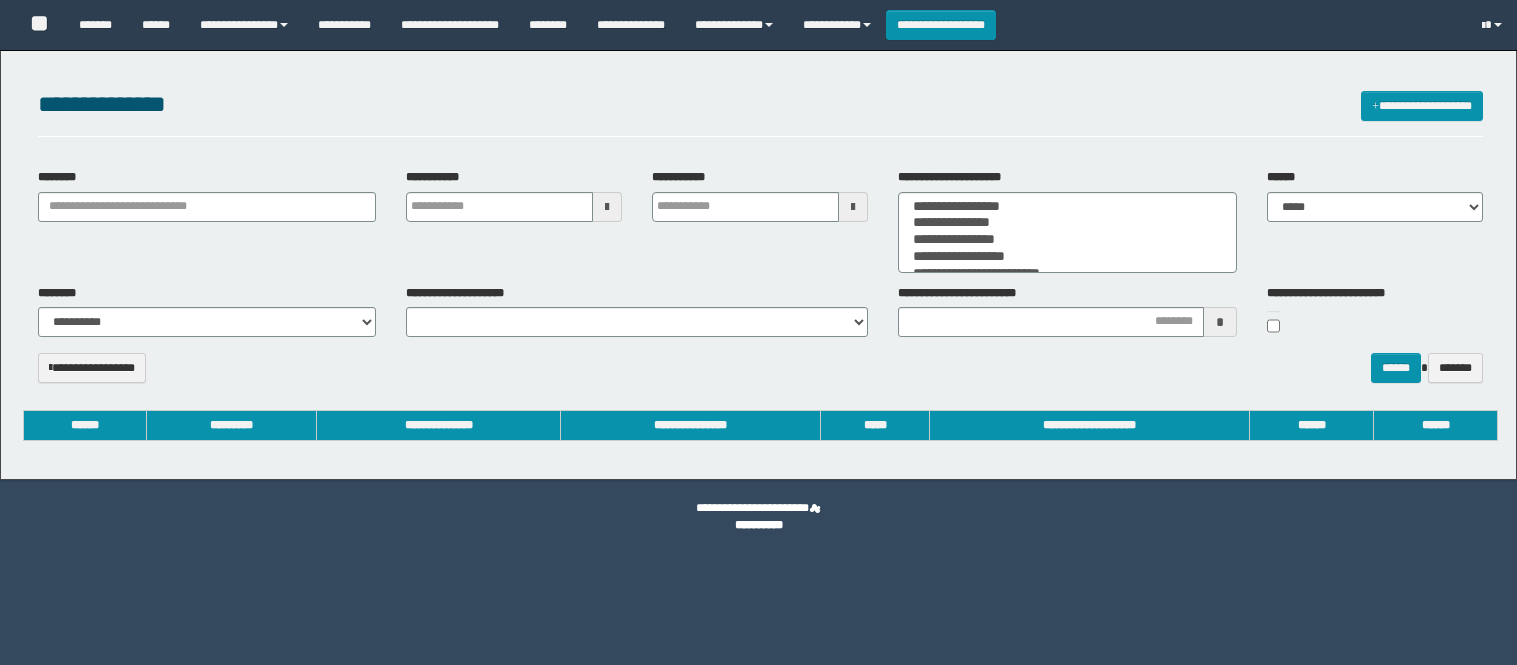 select 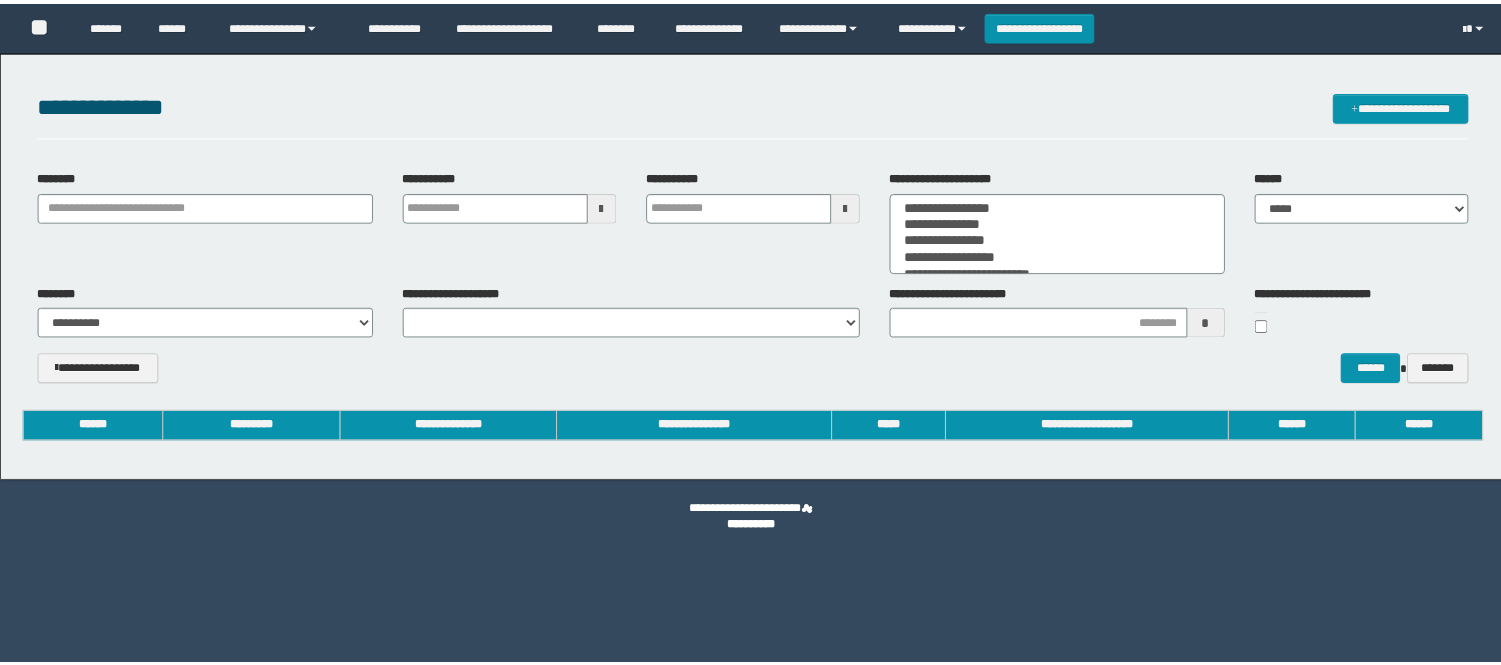 scroll, scrollTop: 0, scrollLeft: 0, axis: both 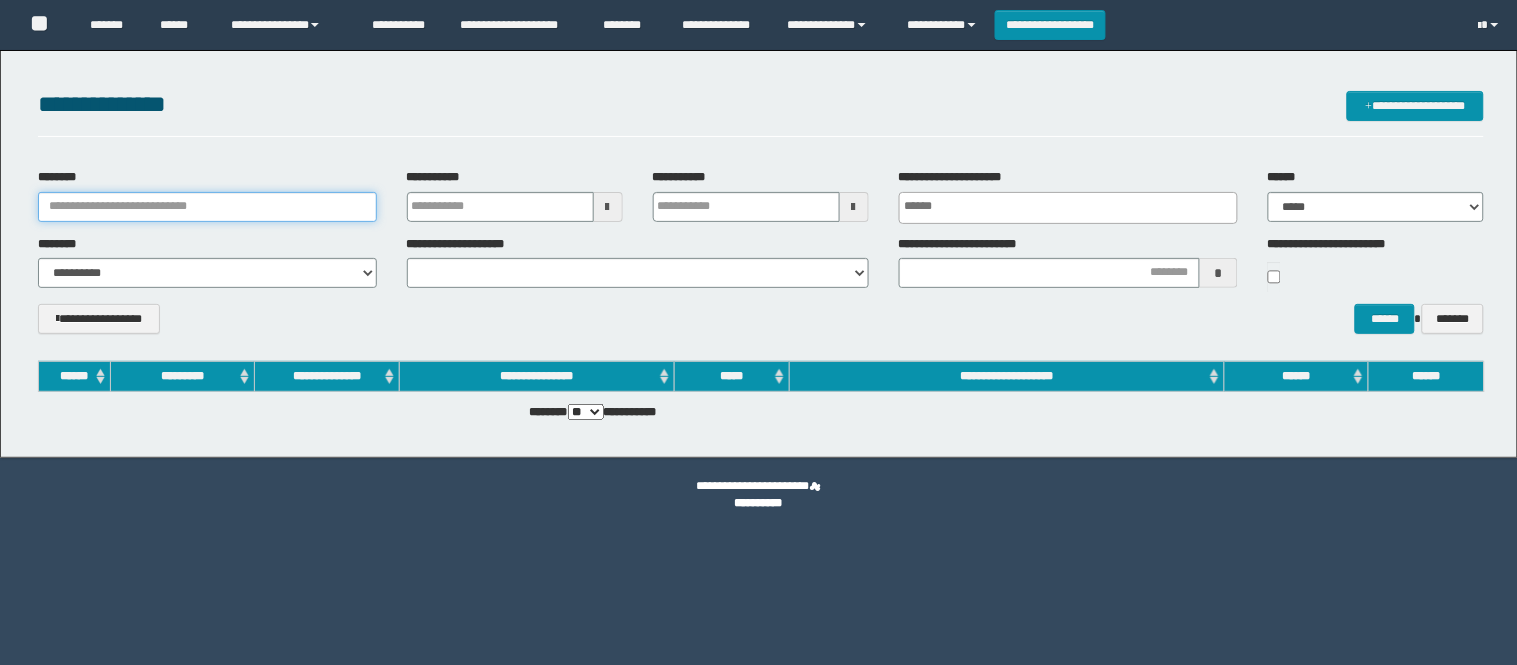 click on "********" at bounding box center [207, 207] 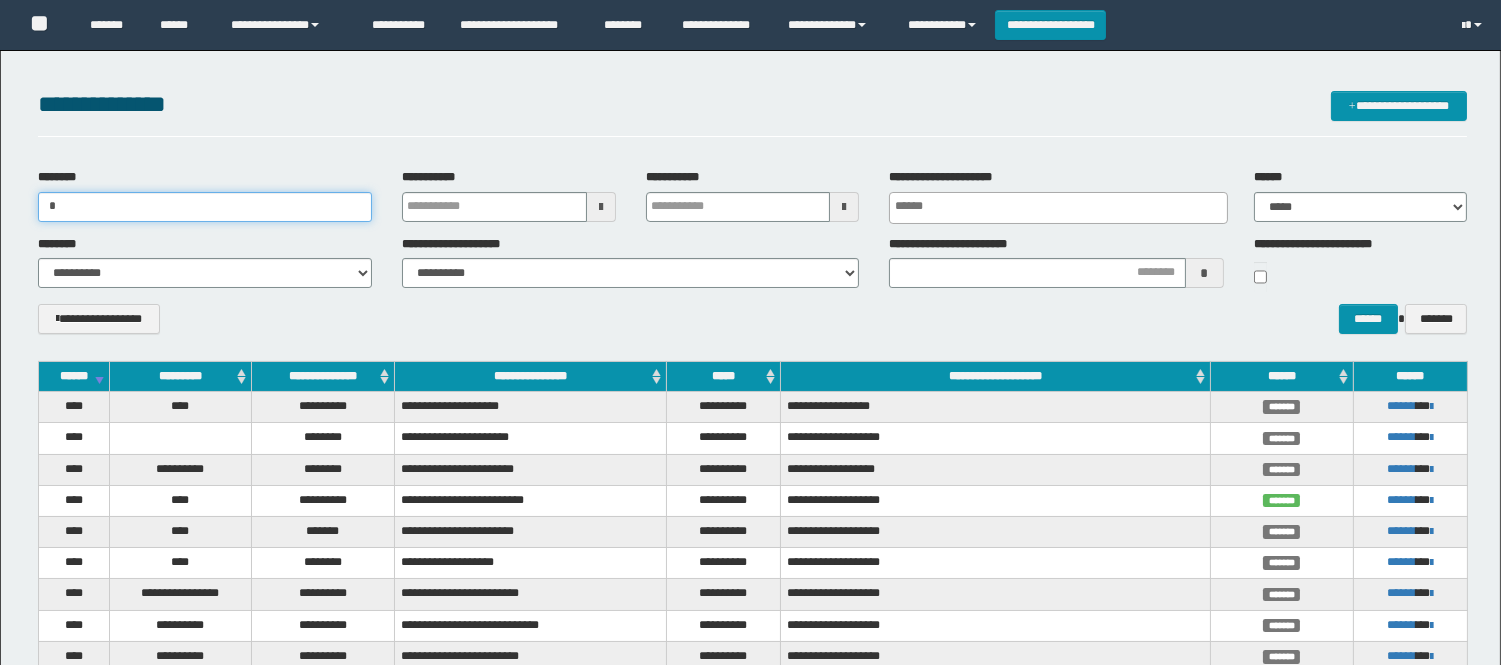 scroll, scrollTop: 0, scrollLeft: 0, axis: both 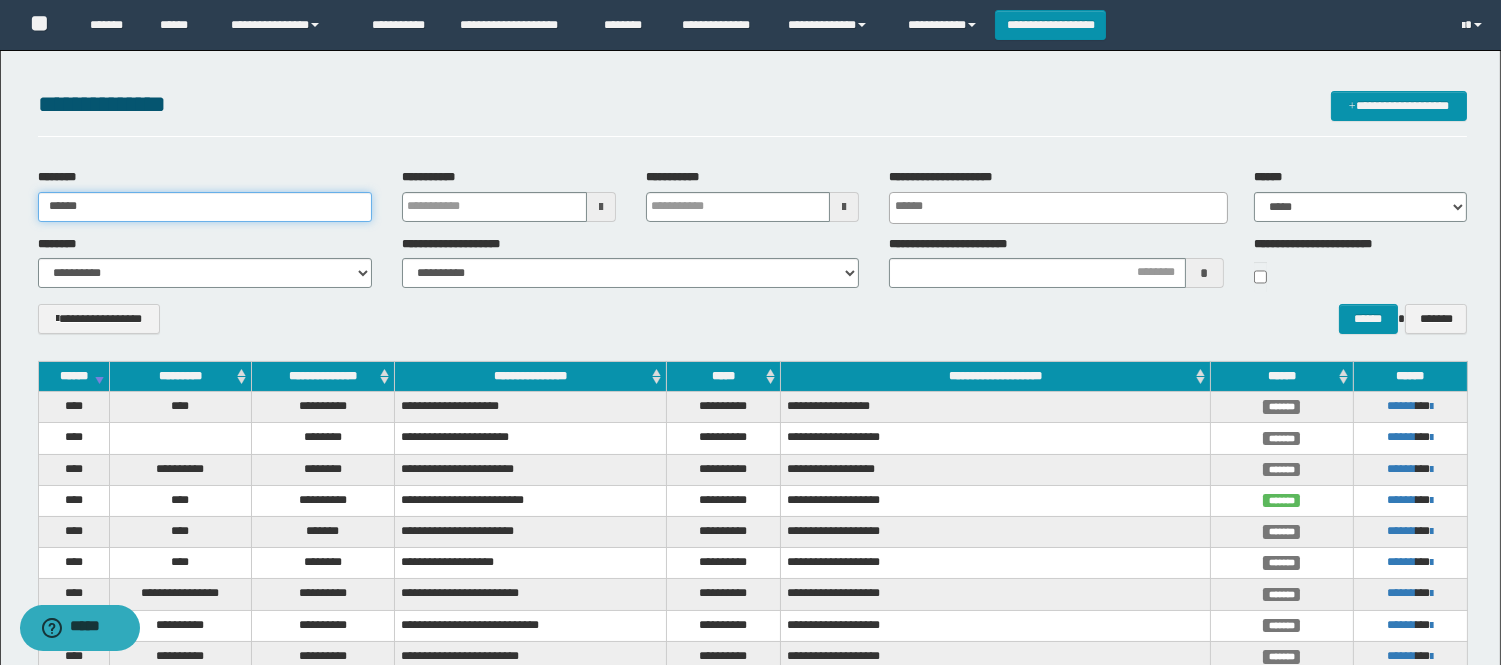 type on "******" 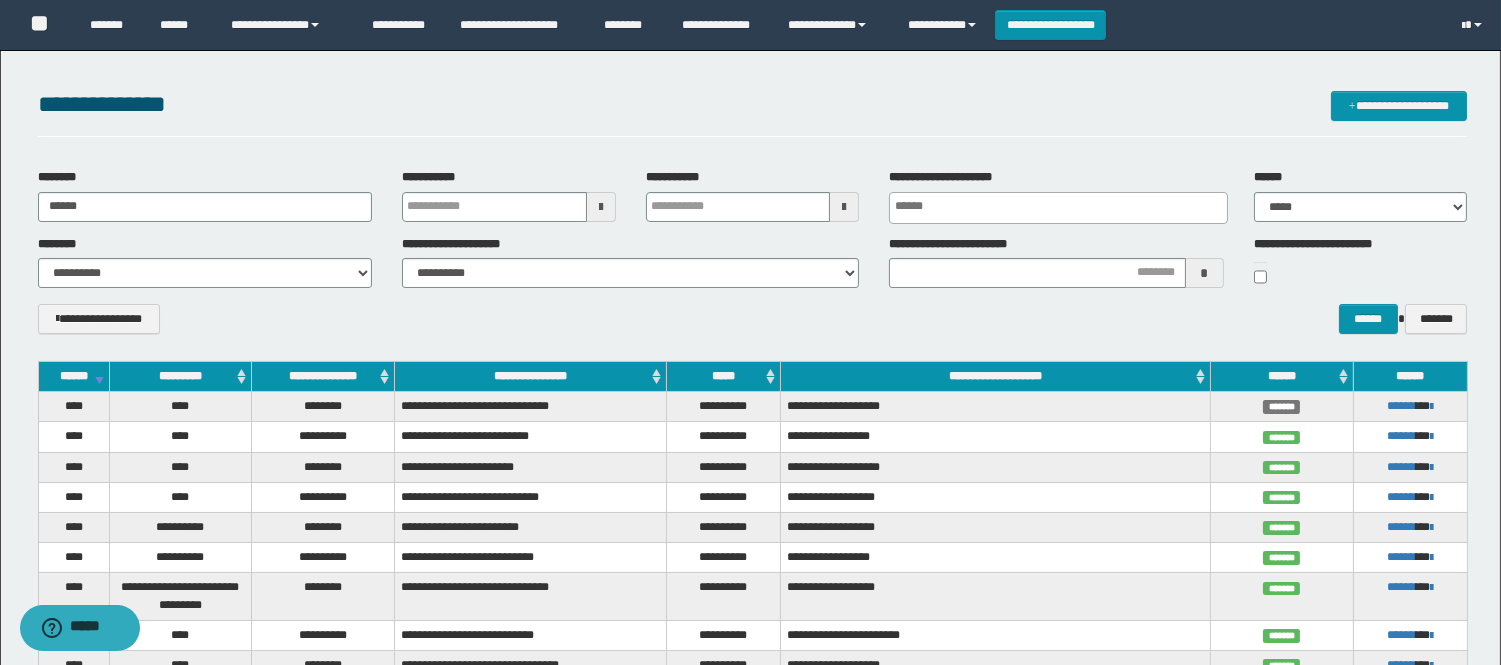 click on "********
******" at bounding box center [205, 195] 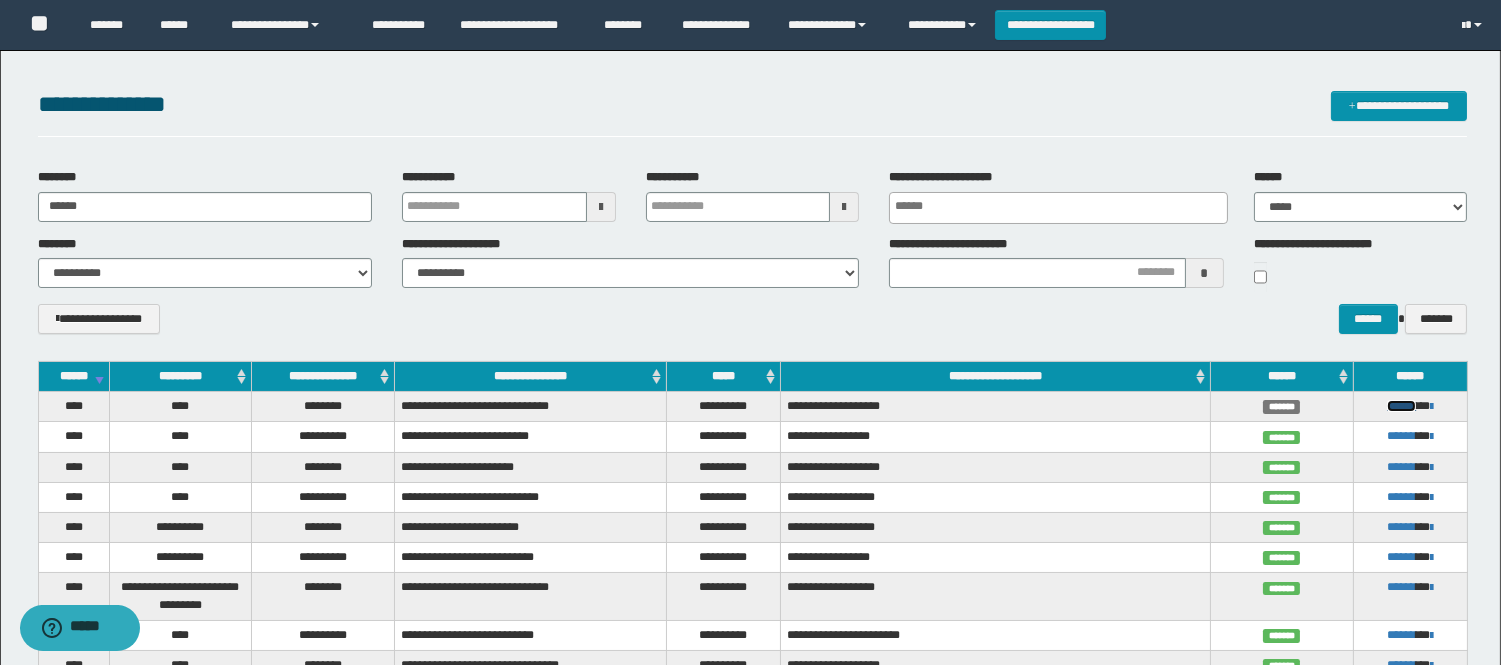 click on "******" at bounding box center [1401, 406] 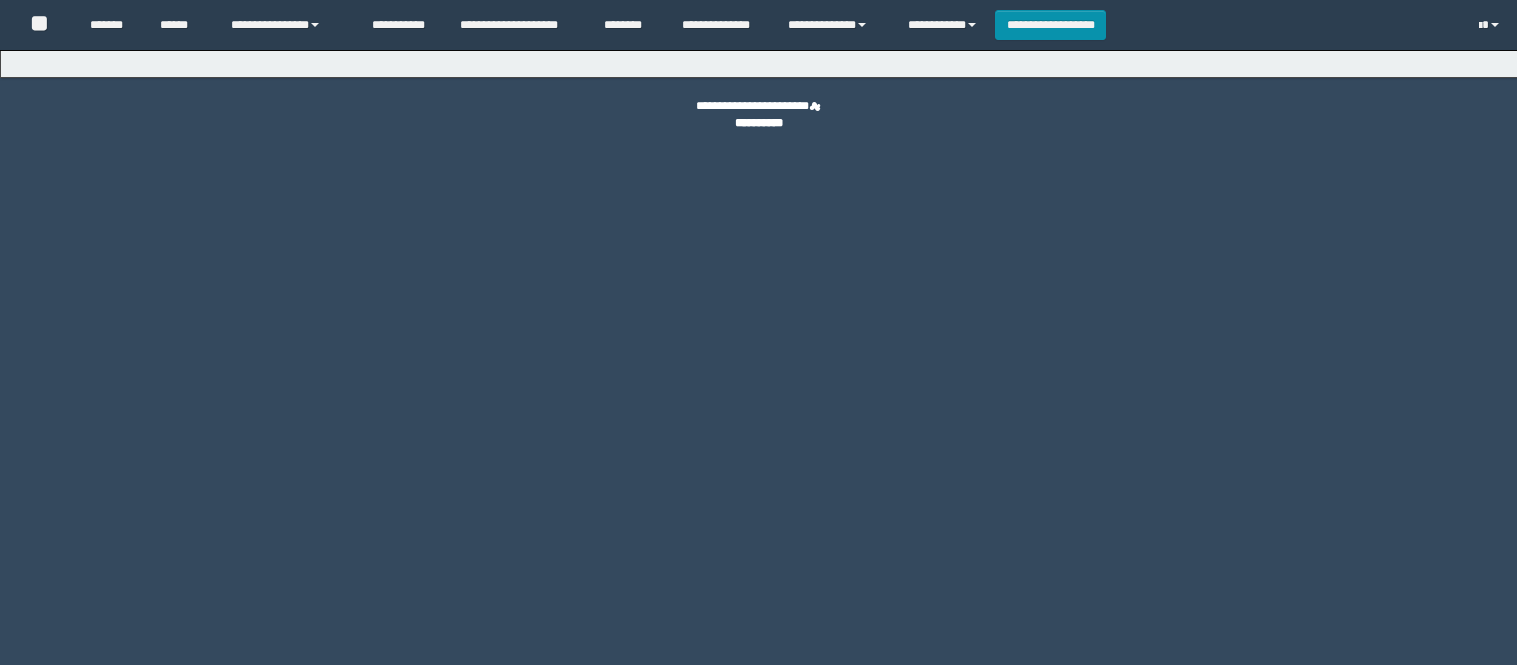 scroll, scrollTop: 0, scrollLeft: 0, axis: both 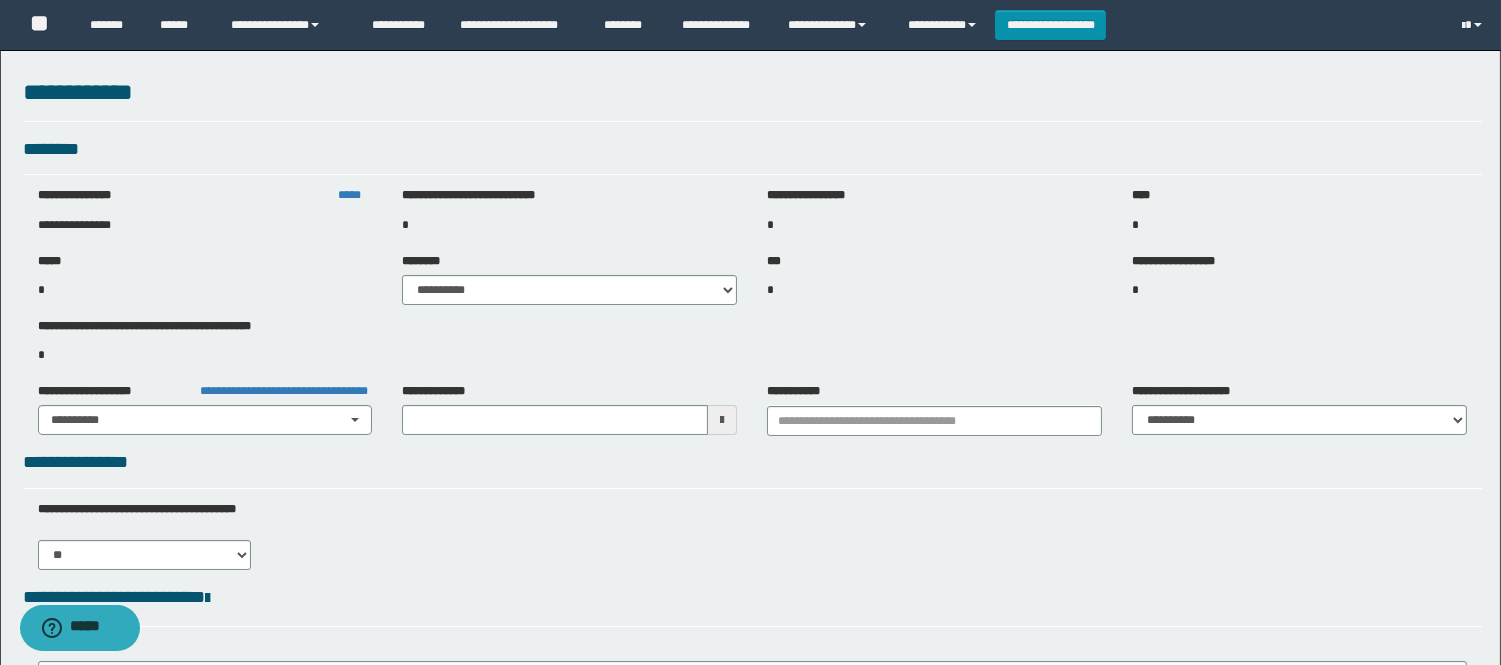 type on "**********" 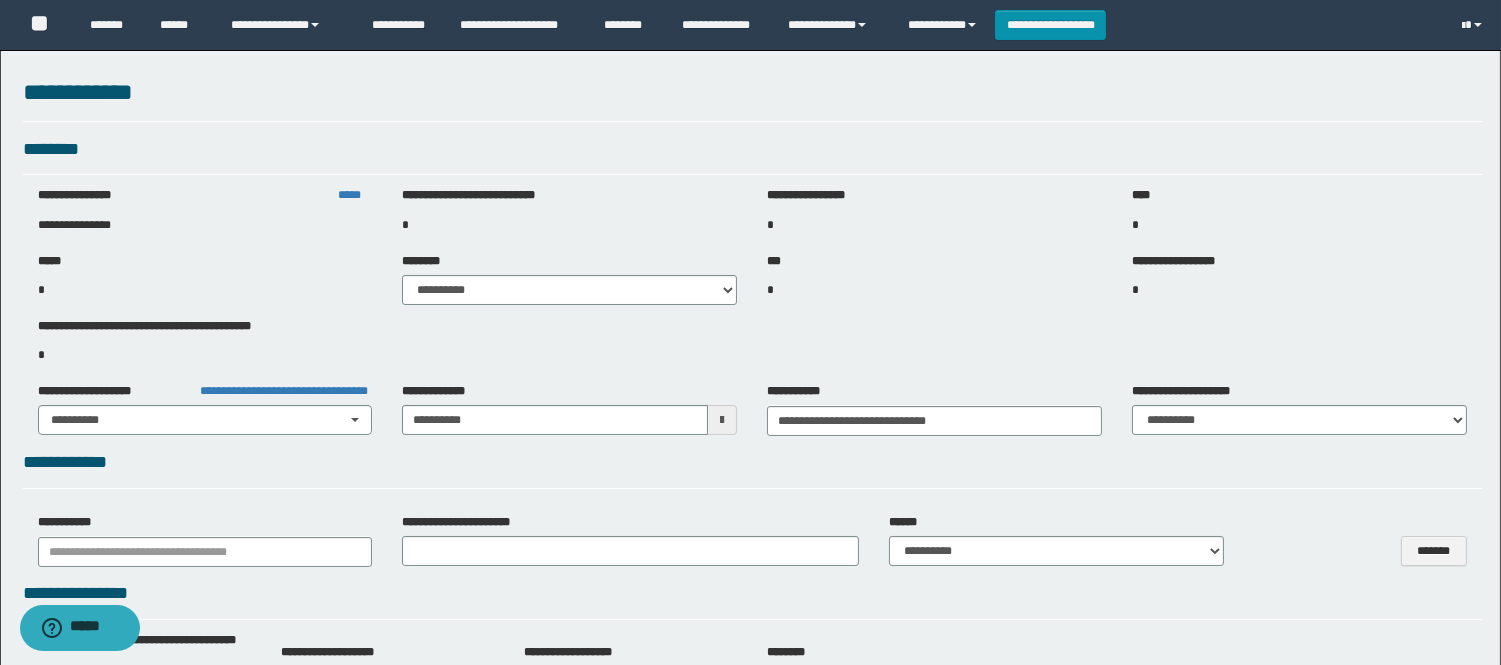 select on "***" 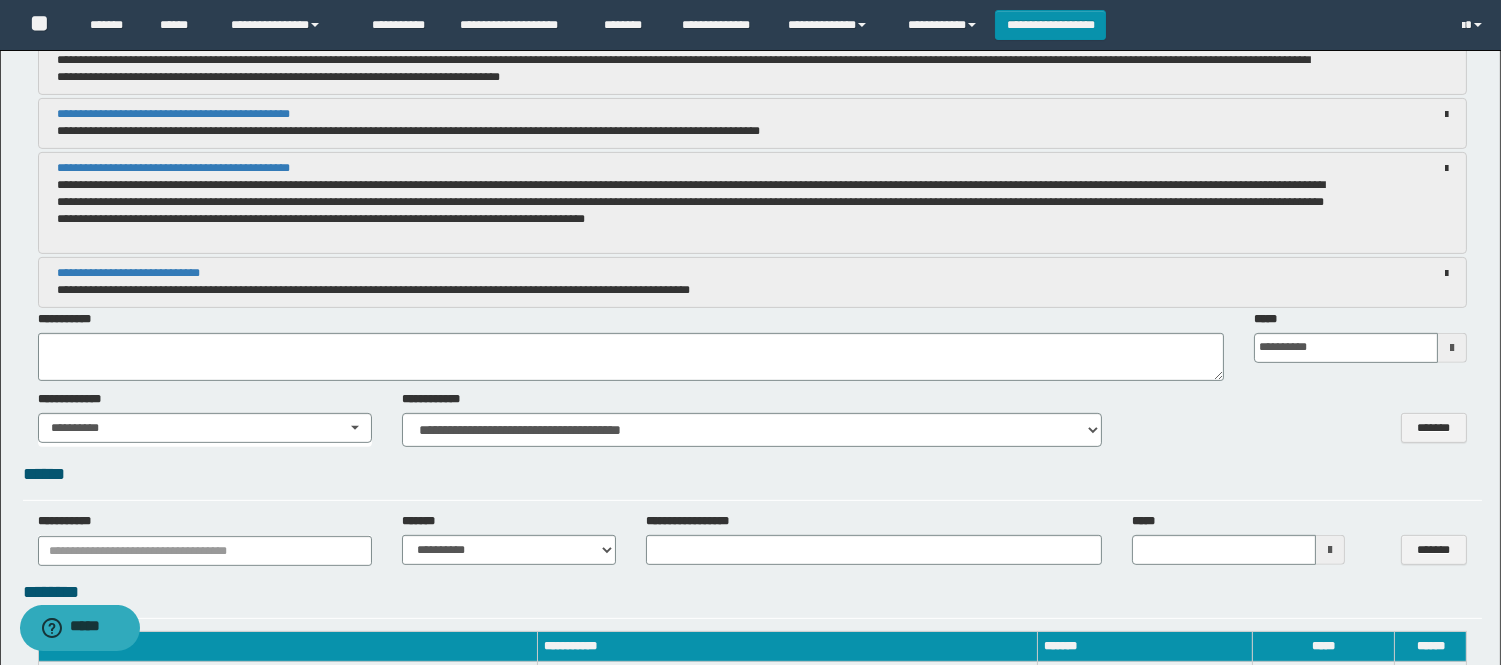 scroll, scrollTop: 1333, scrollLeft: 0, axis: vertical 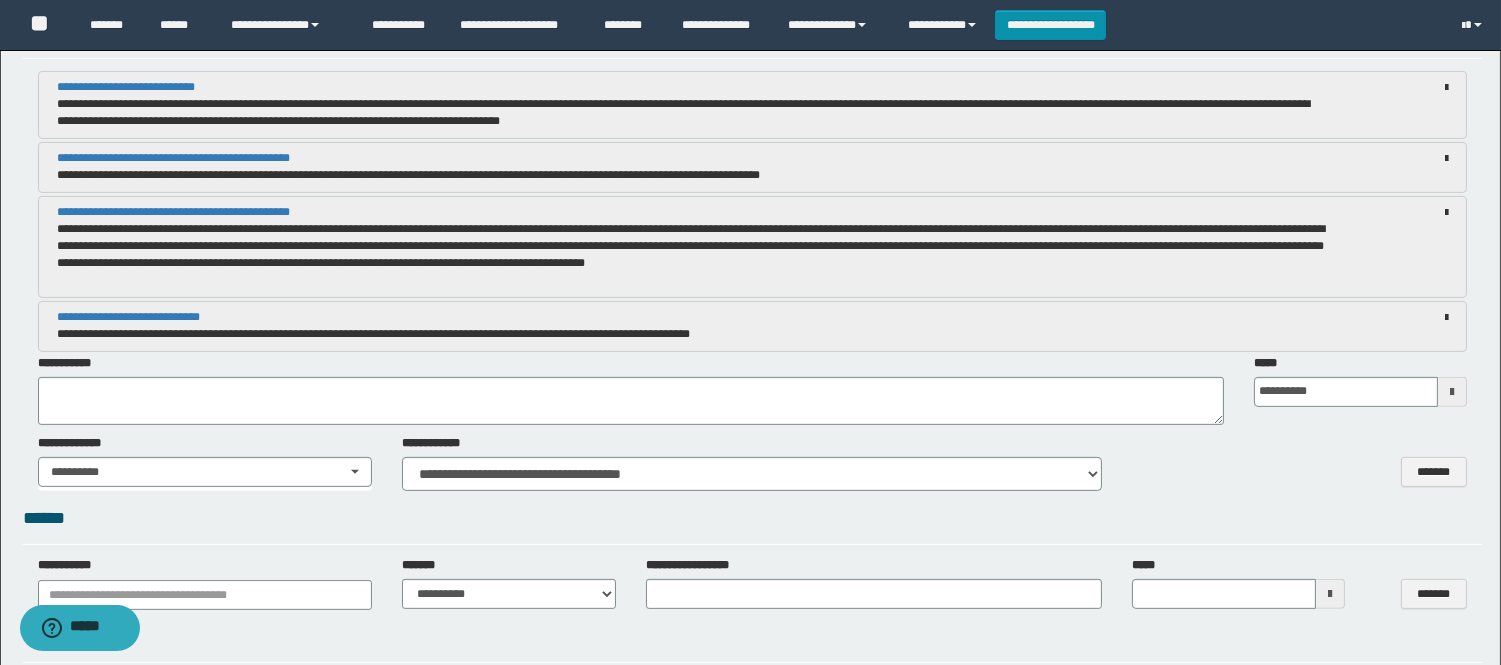 type 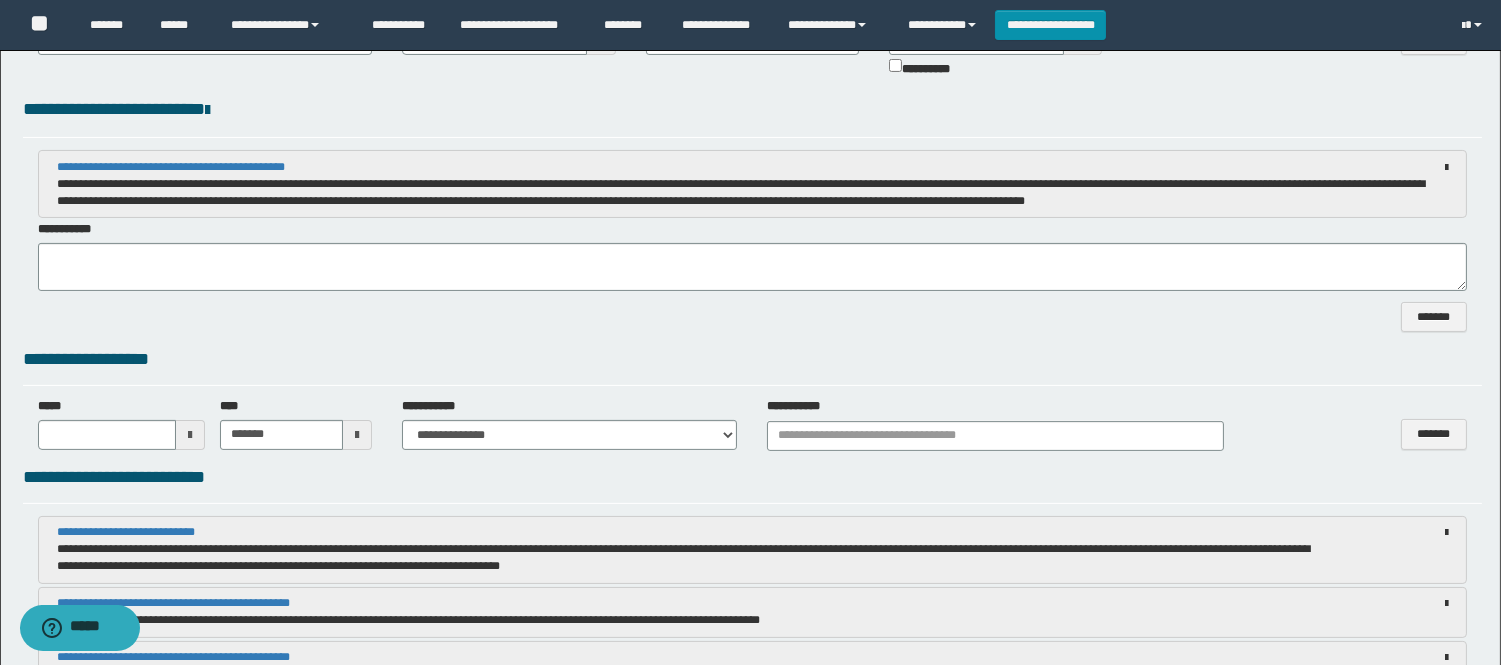 scroll, scrollTop: 444, scrollLeft: 0, axis: vertical 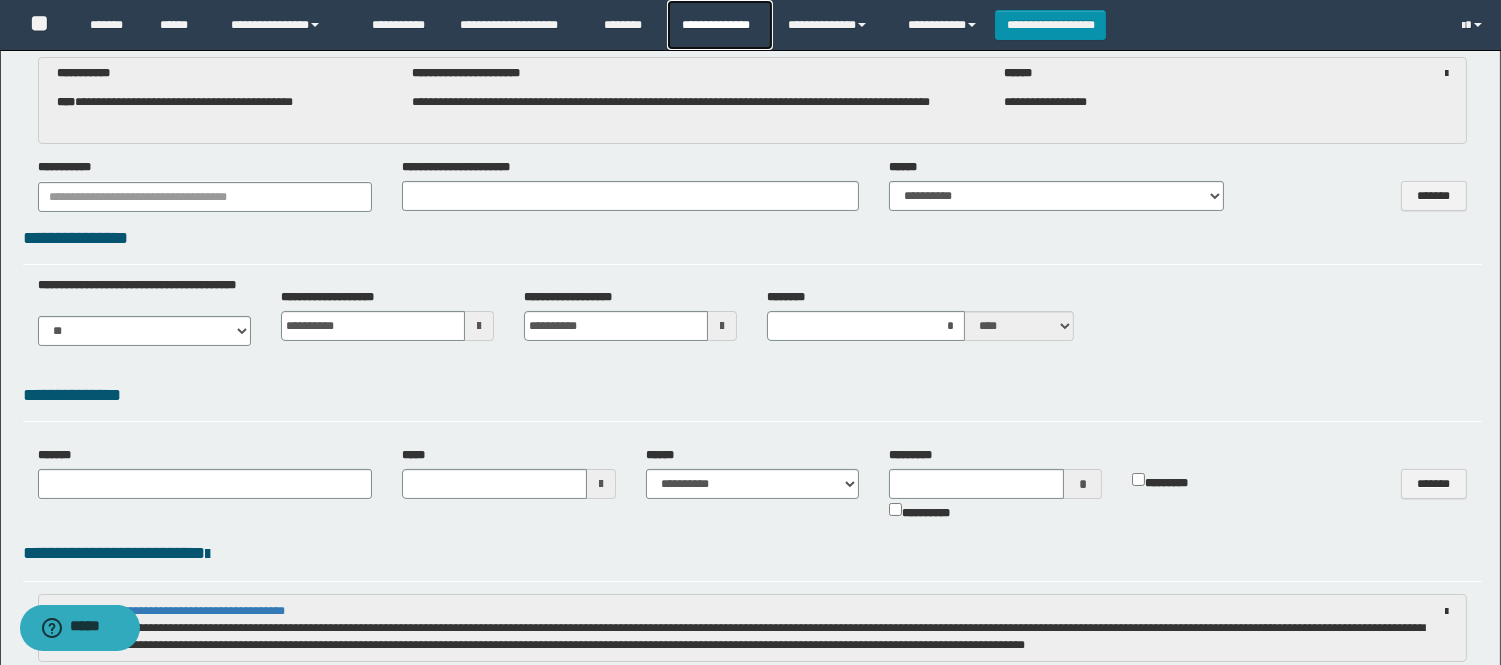 click on "**********" at bounding box center [719, 25] 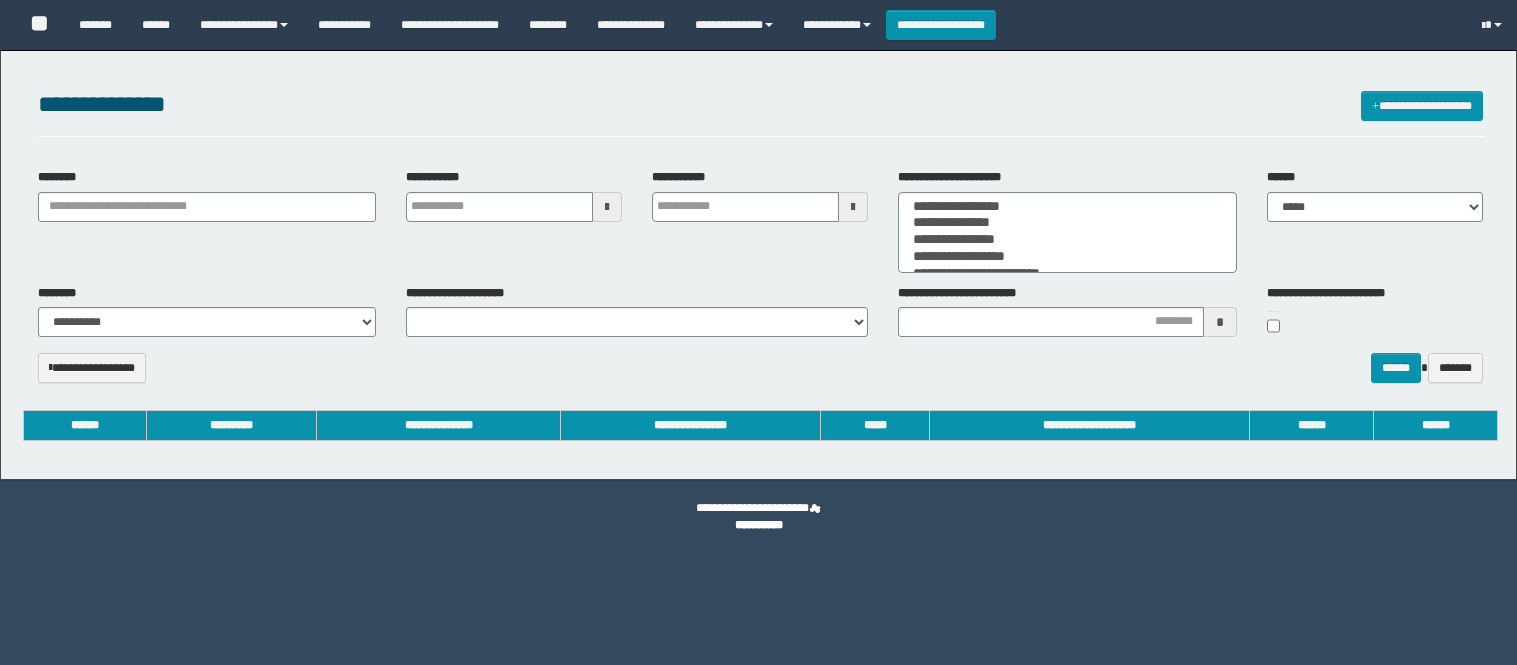 select 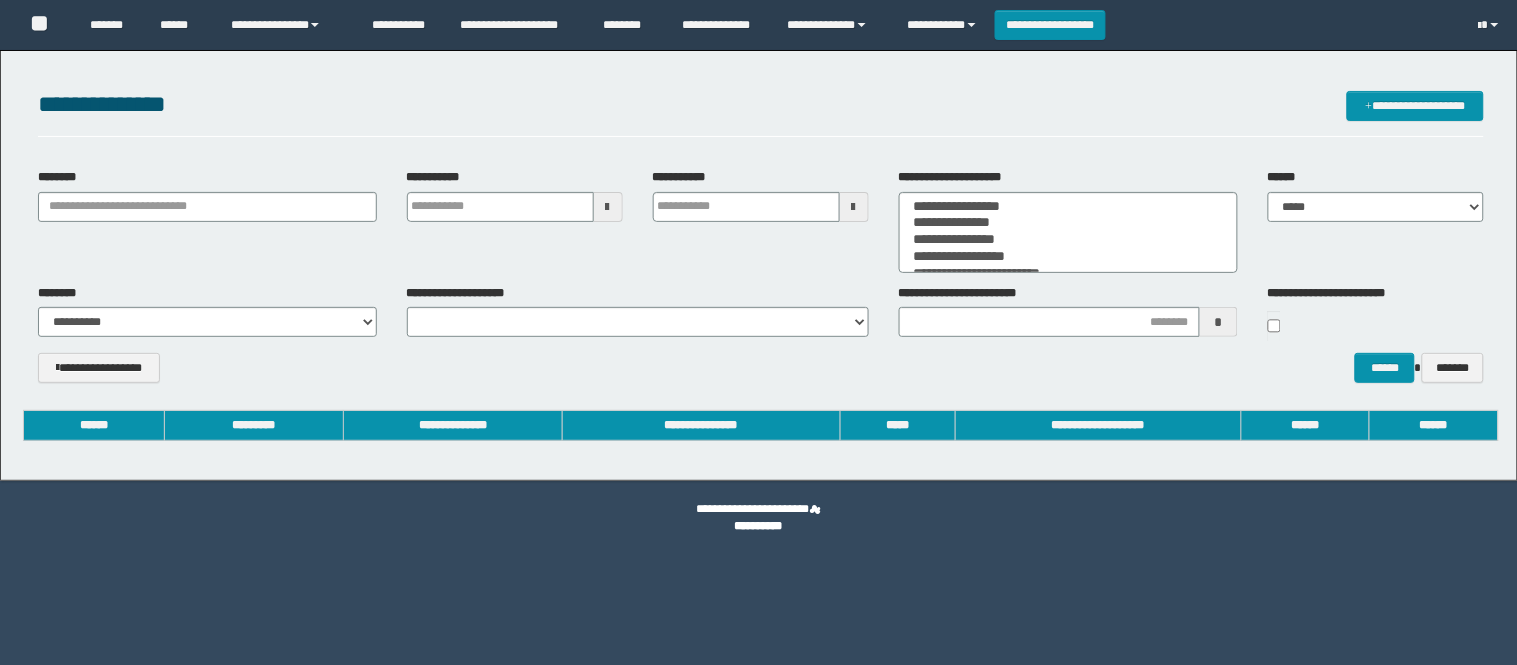 scroll, scrollTop: 0, scrollLeft: 0, axis: both 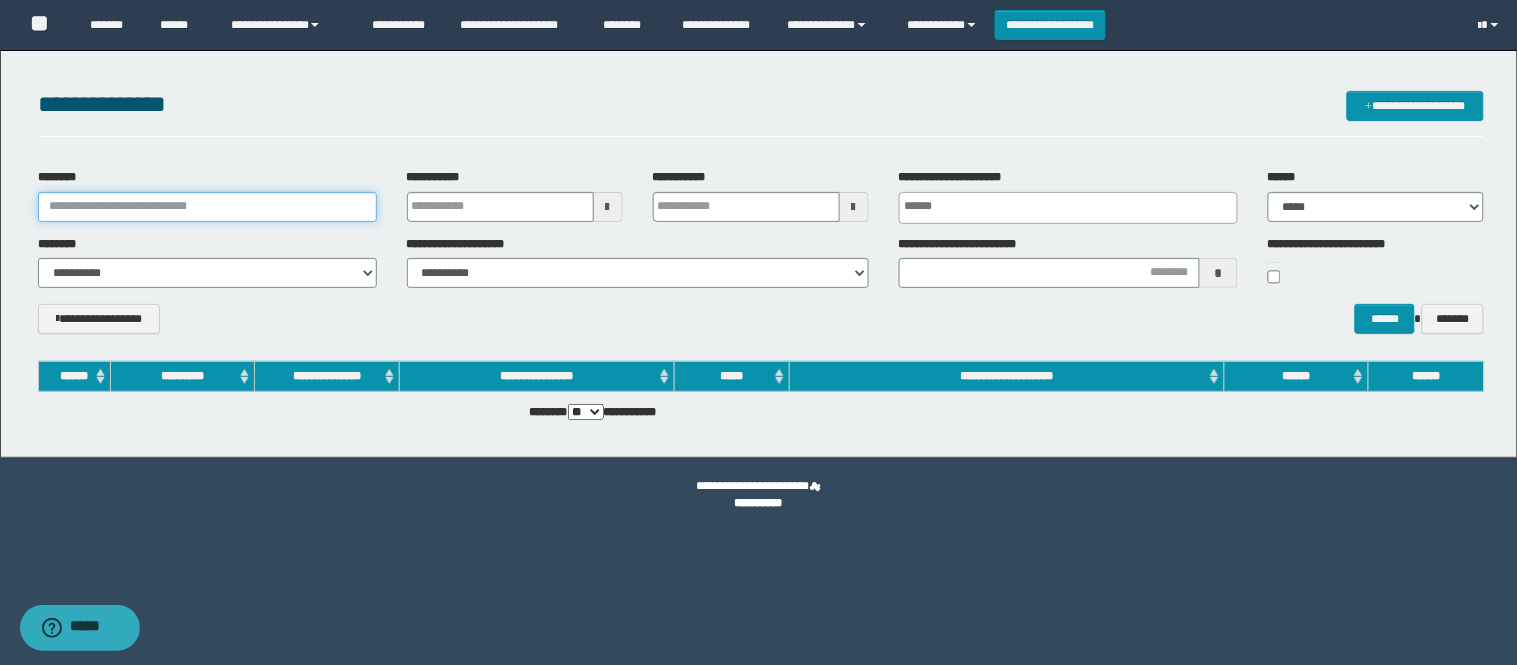 click on "********" at bounding box center [207, 207] 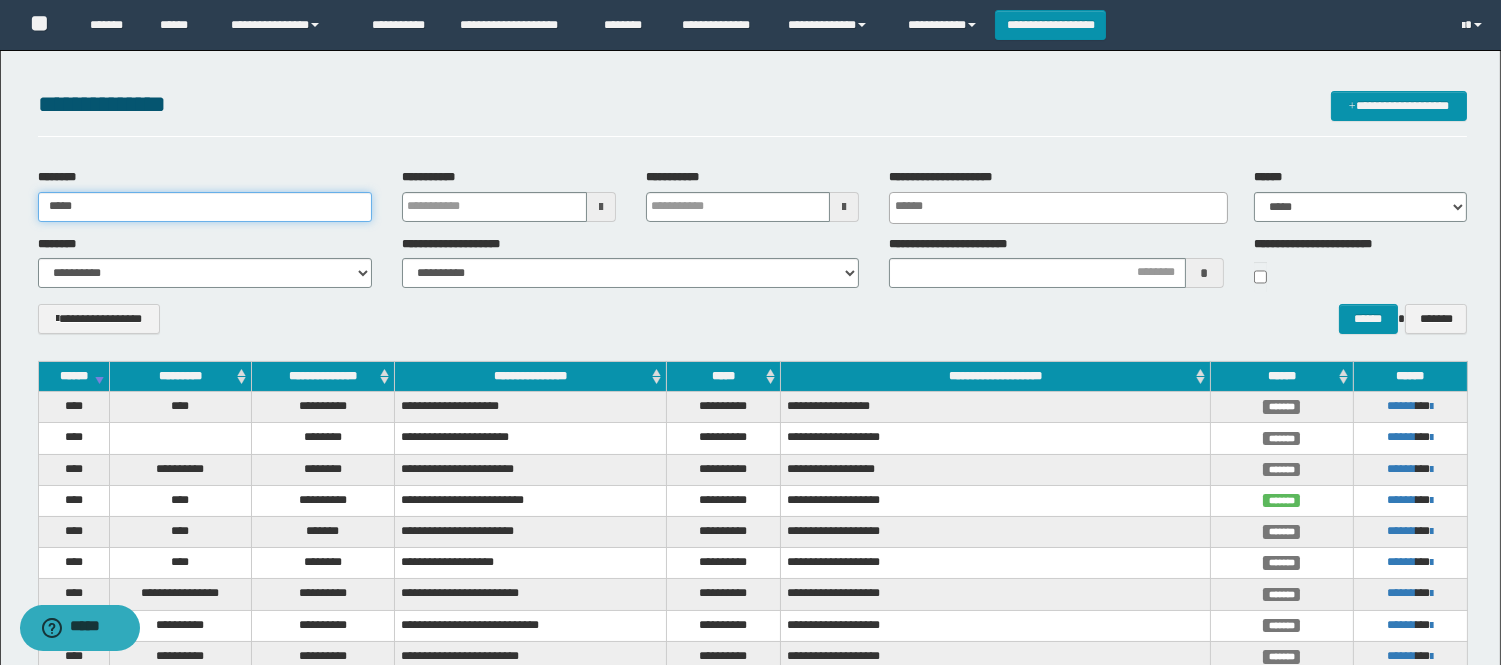 type on "*****" 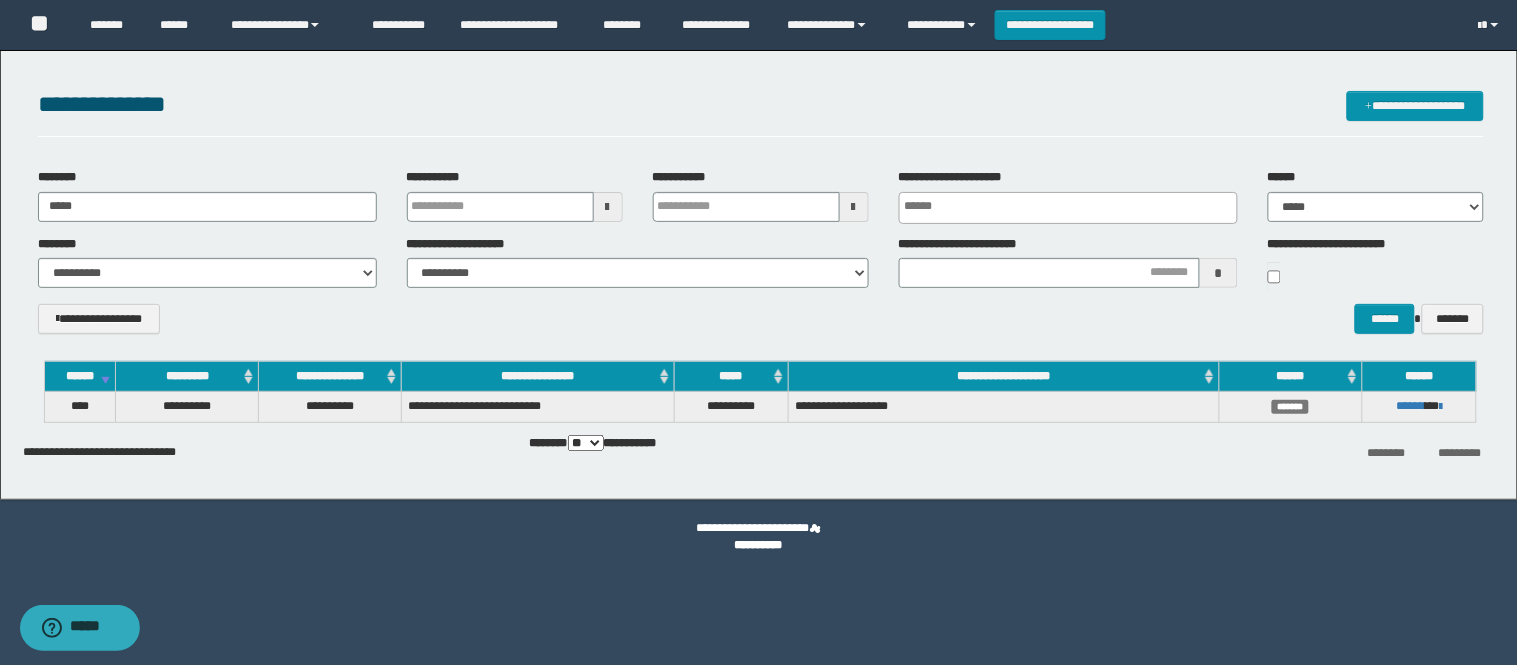 drag, startPoint x: 315, startPoint y: 460, endPoint x: 1516, endPoint y: 452, distance: 1201.0266 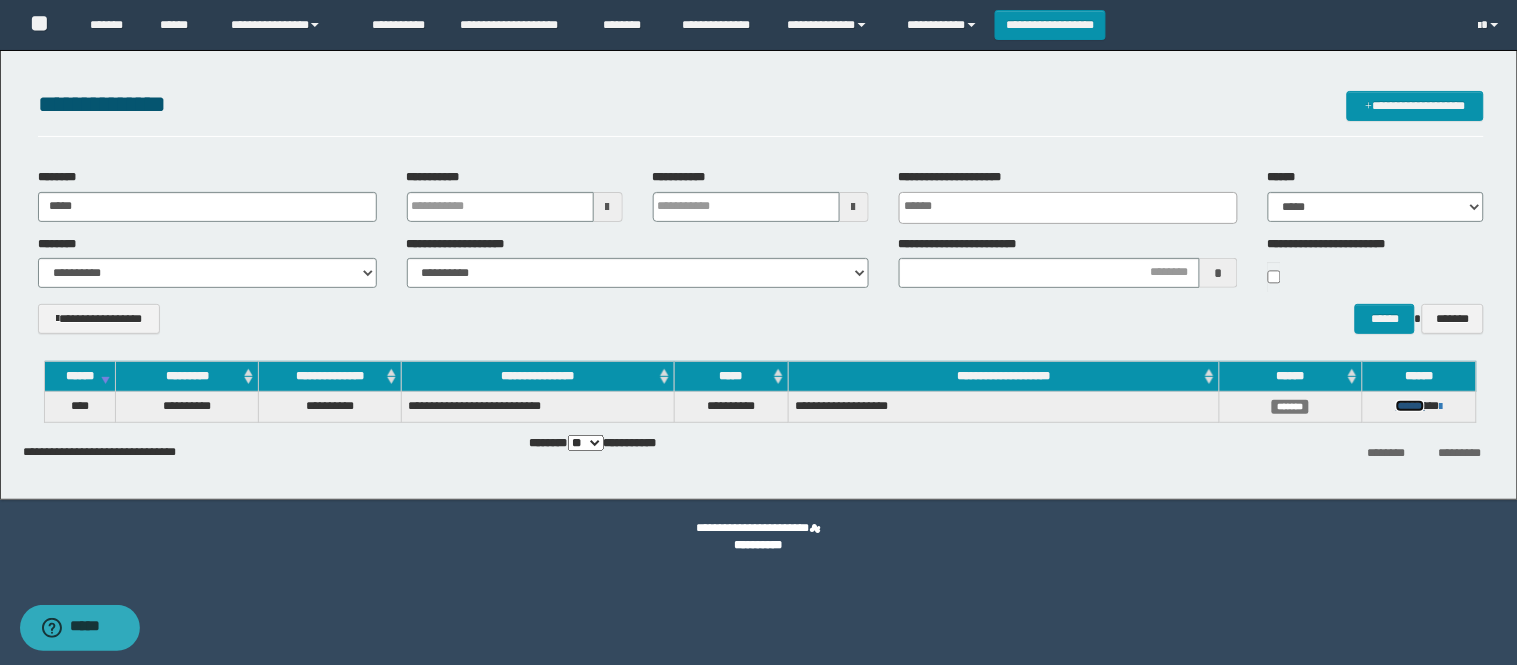 click on "******" at bounding box center (1410, 406) 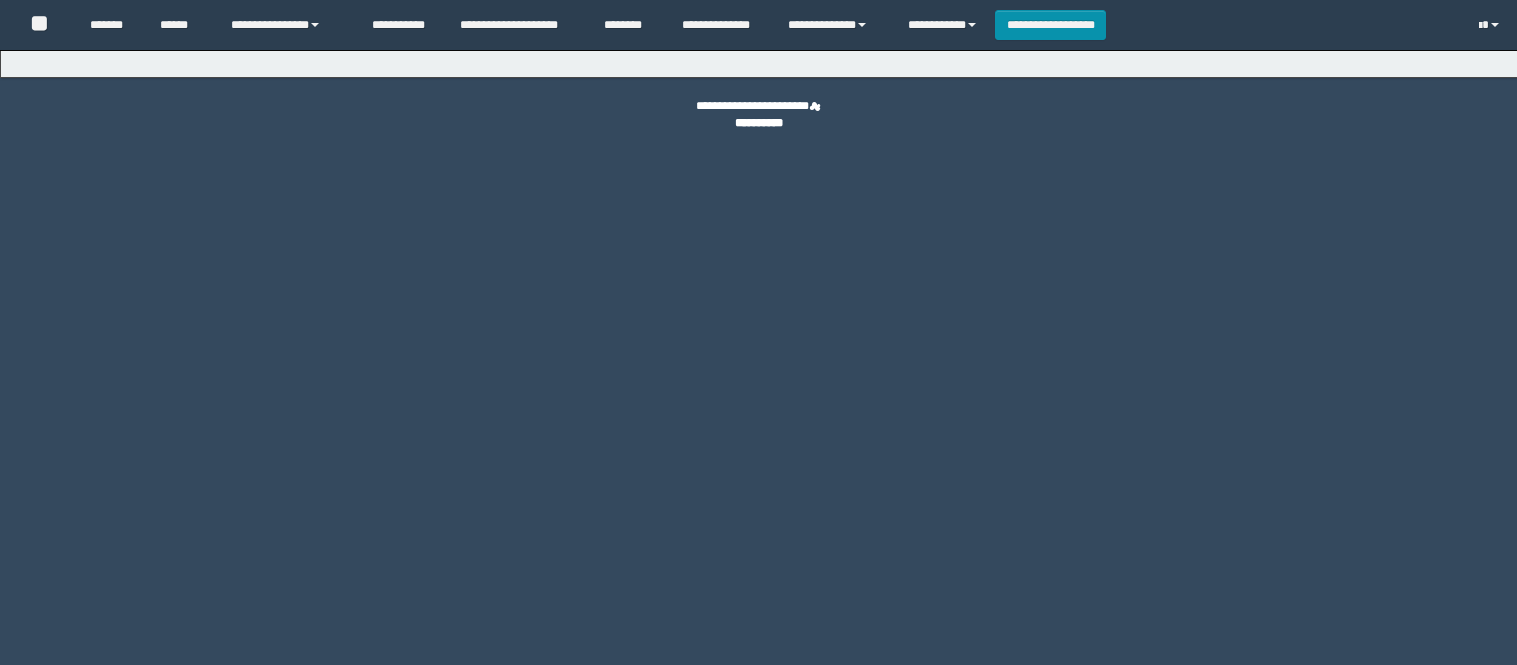 scroll, scrollTop: 0, scrollLeft: 0, axis: both 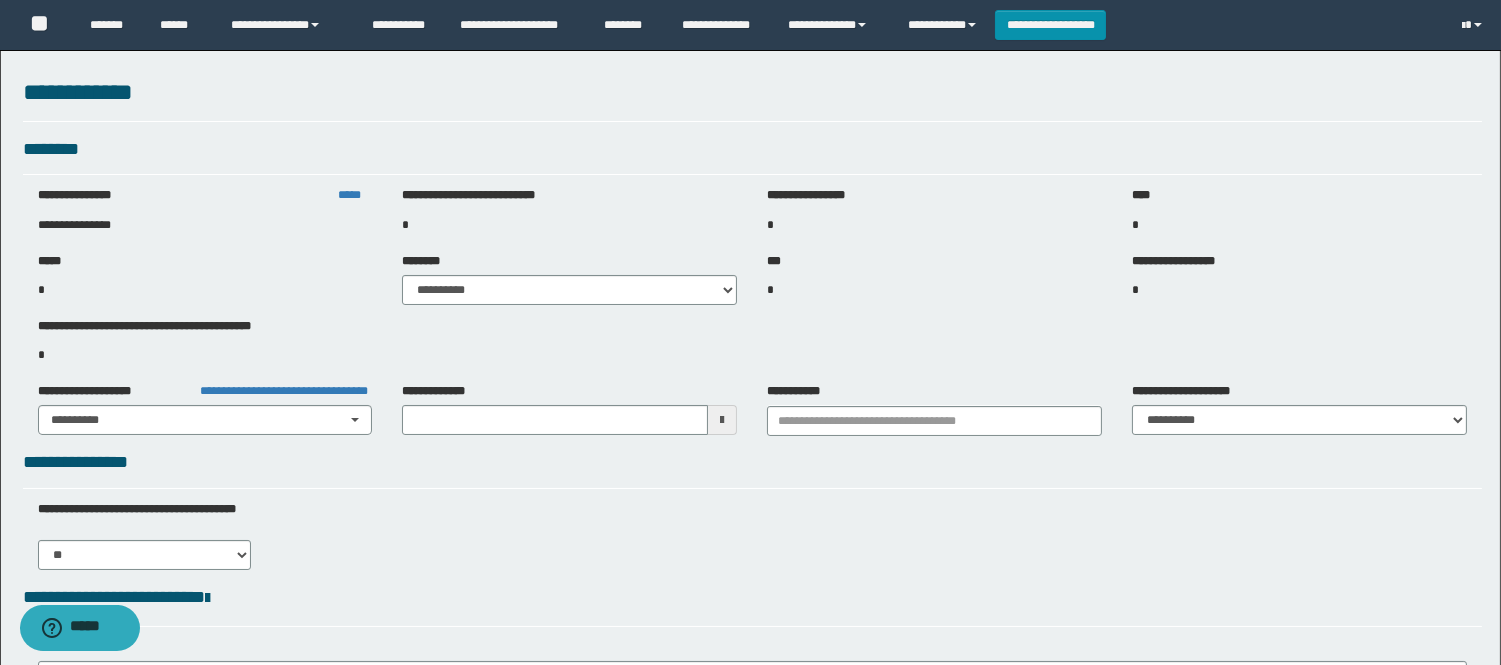 type on "**********" 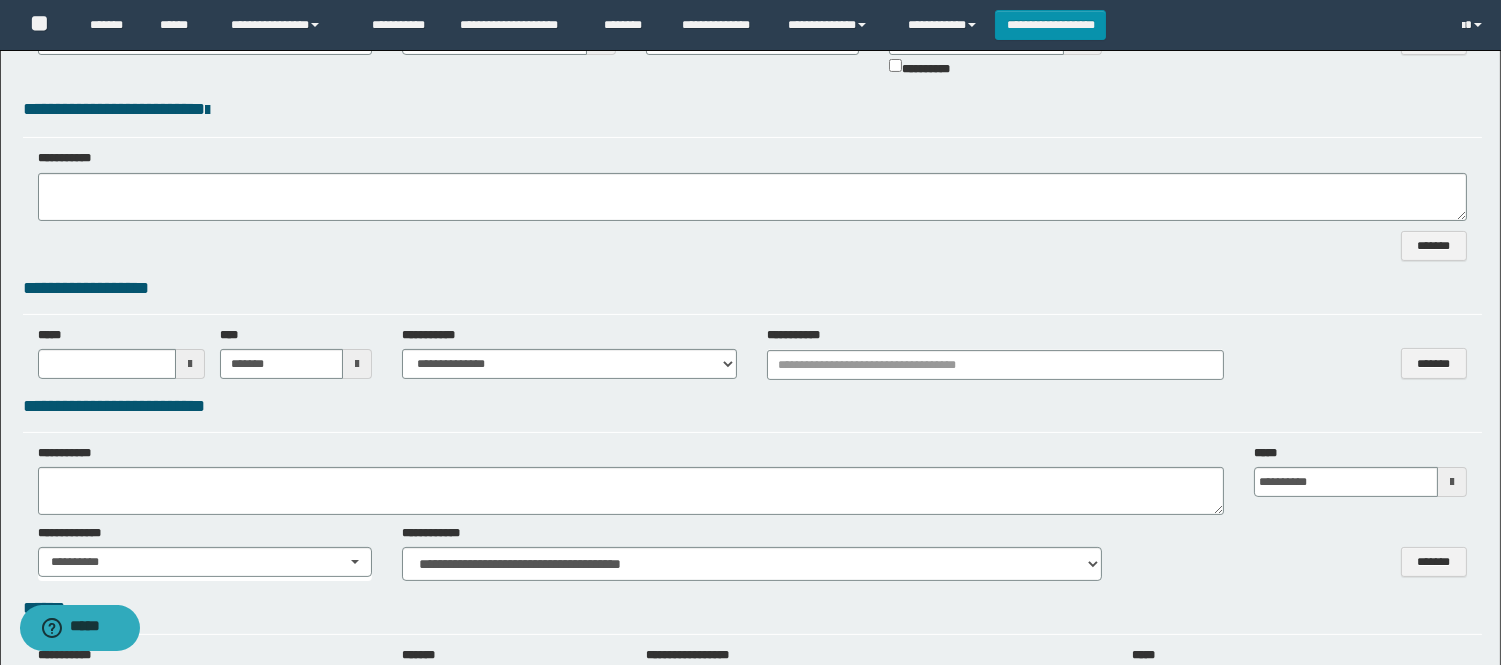 select on "***" 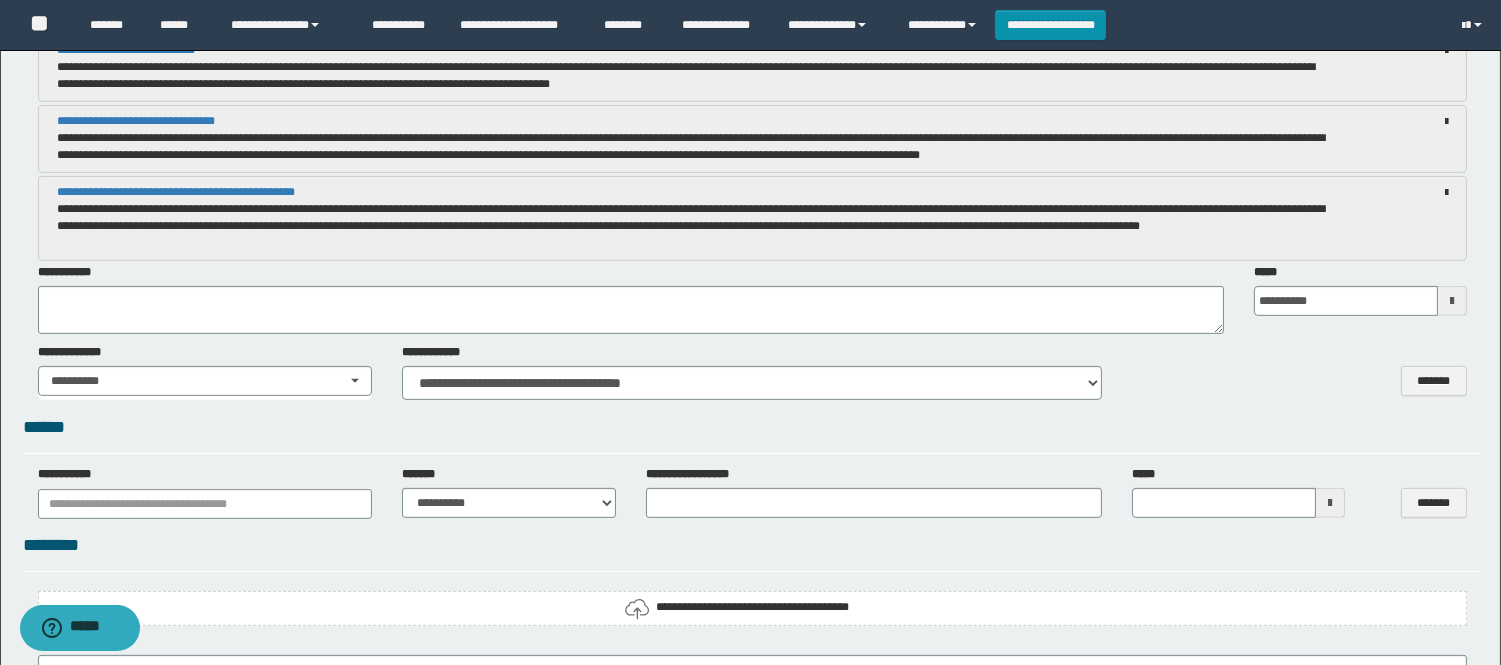 scroll, scrollTop: 1384, scrollLeft: 0, axis: vertical 